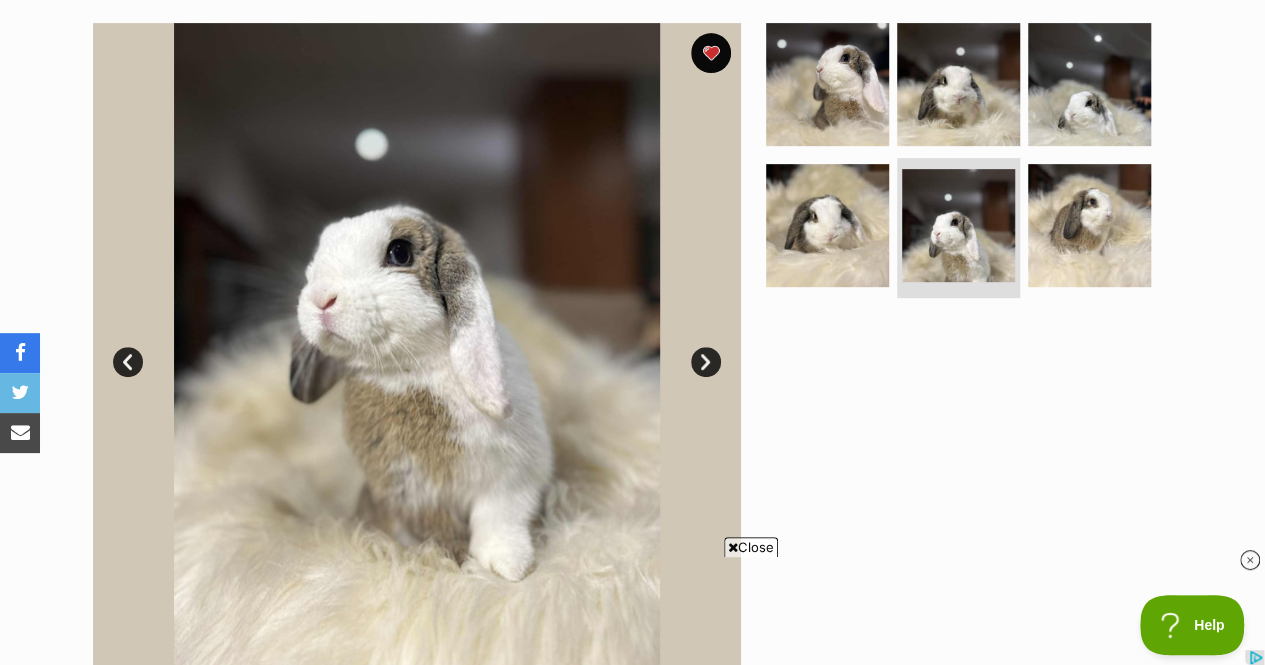 scroll, scrollTop: 0, scrollLeft: 0, axis: both 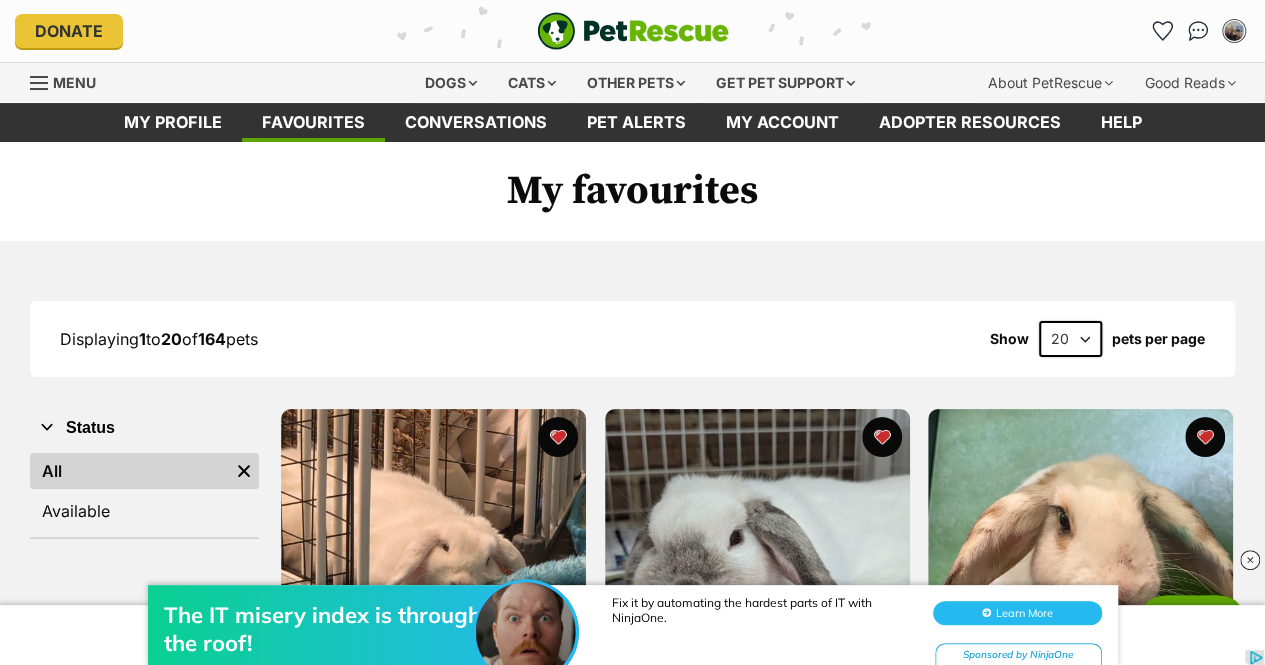 click on "Other pets" at bounding box center [636, 83] 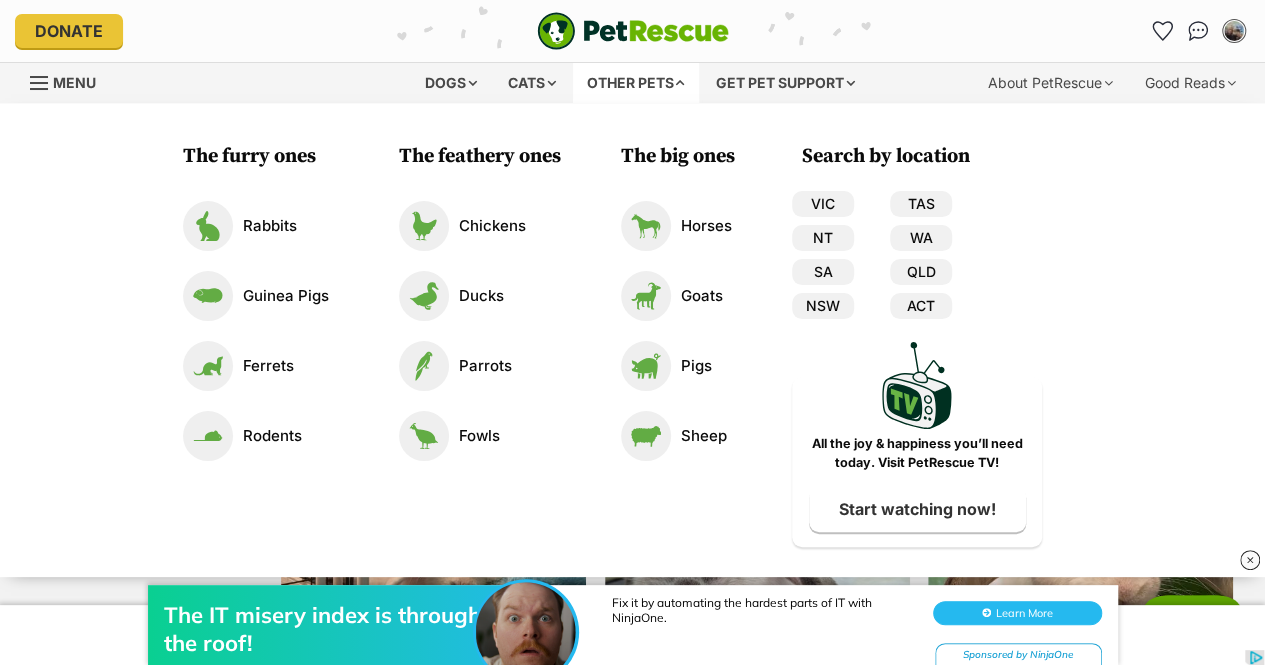 click on "Rabbits" at bounding box center (270, 226) 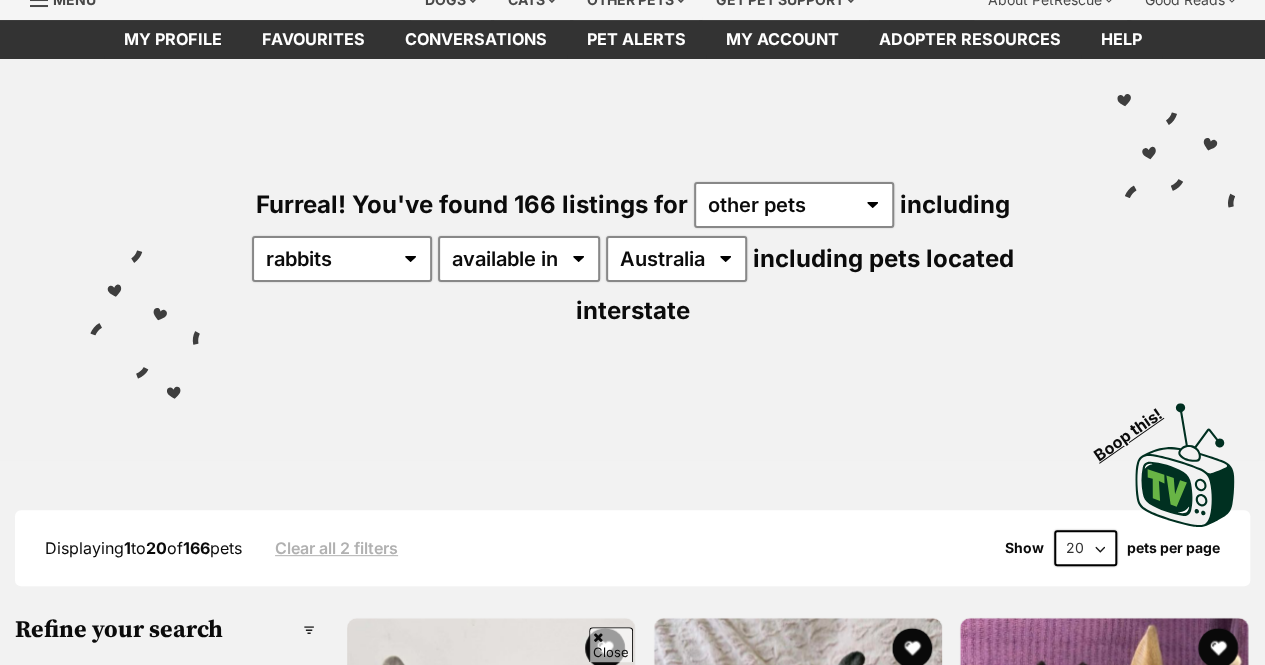 scroll, scrollTop: 83, scrollLeft: 0, axis: vertical 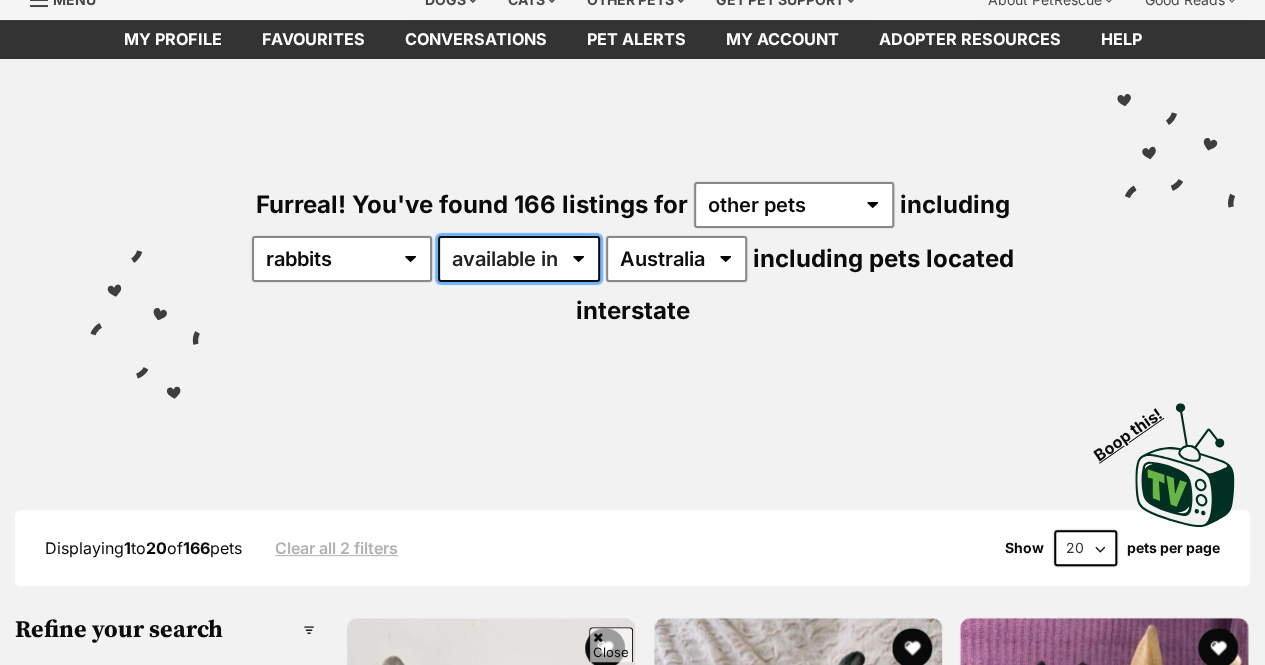 click on "available in
located in" at bounding box center (519, 259) 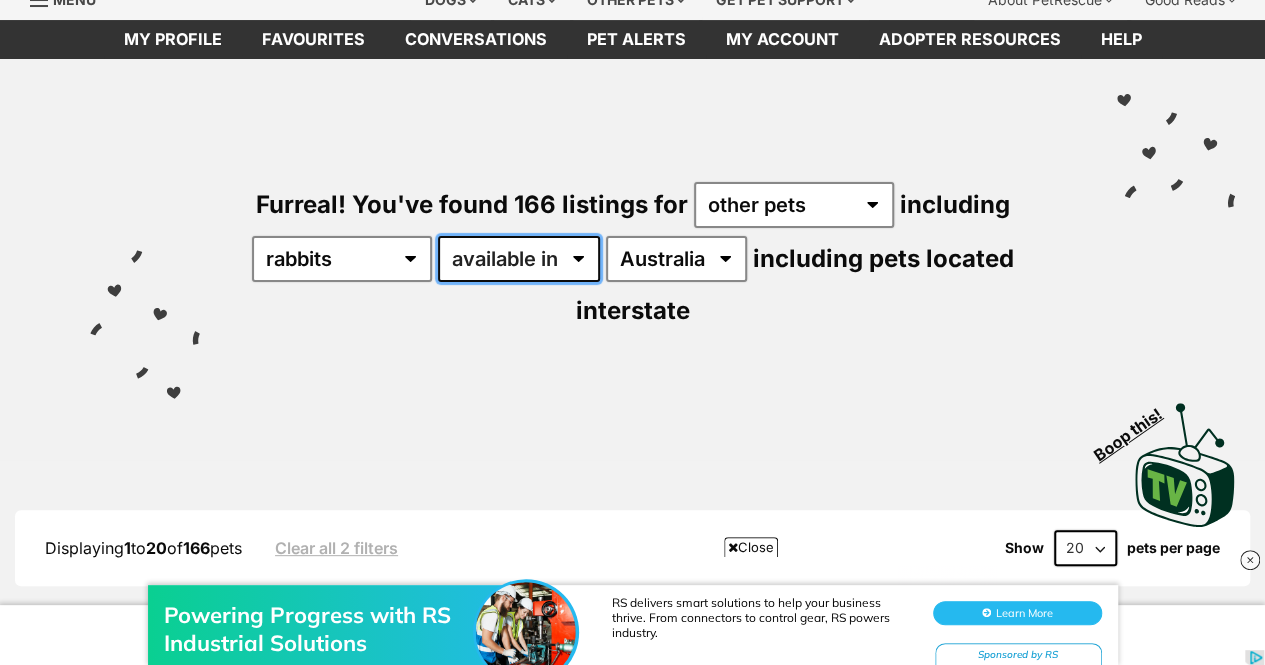 scroll, scrollTop: 0, scrollLeft: 0, axis: both 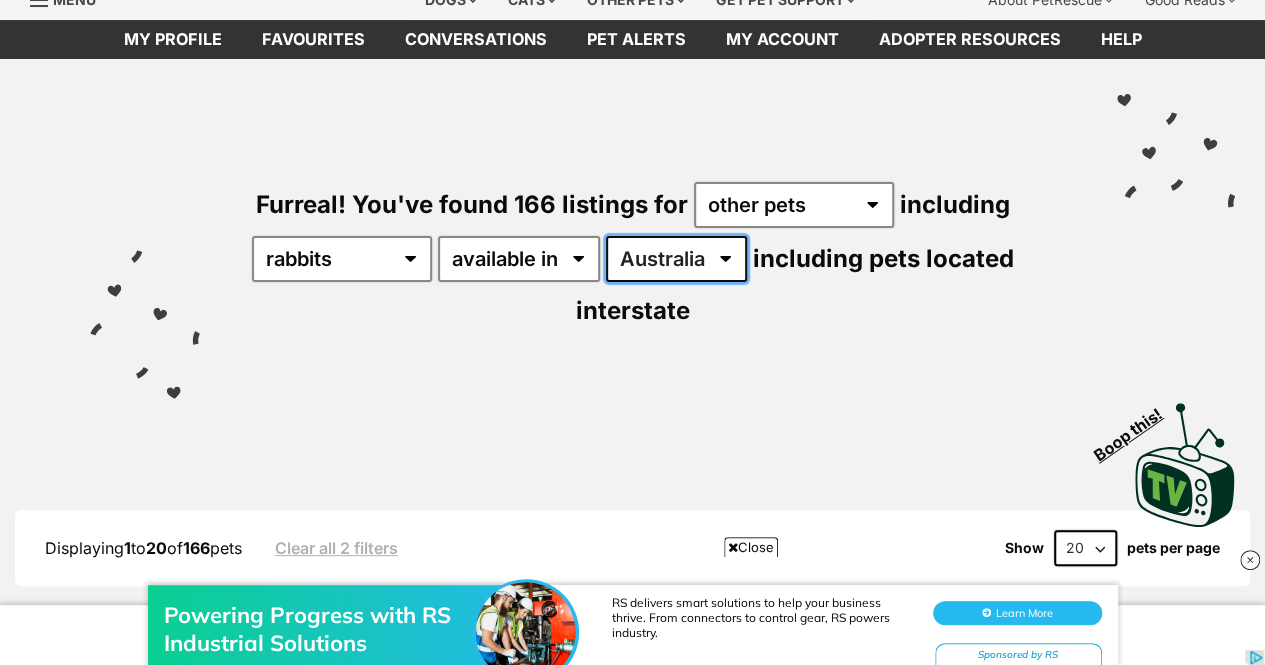 click on "Australia
ACT
NSW
SA
TAS
VIC
WA" at bounding box center [676, 259] 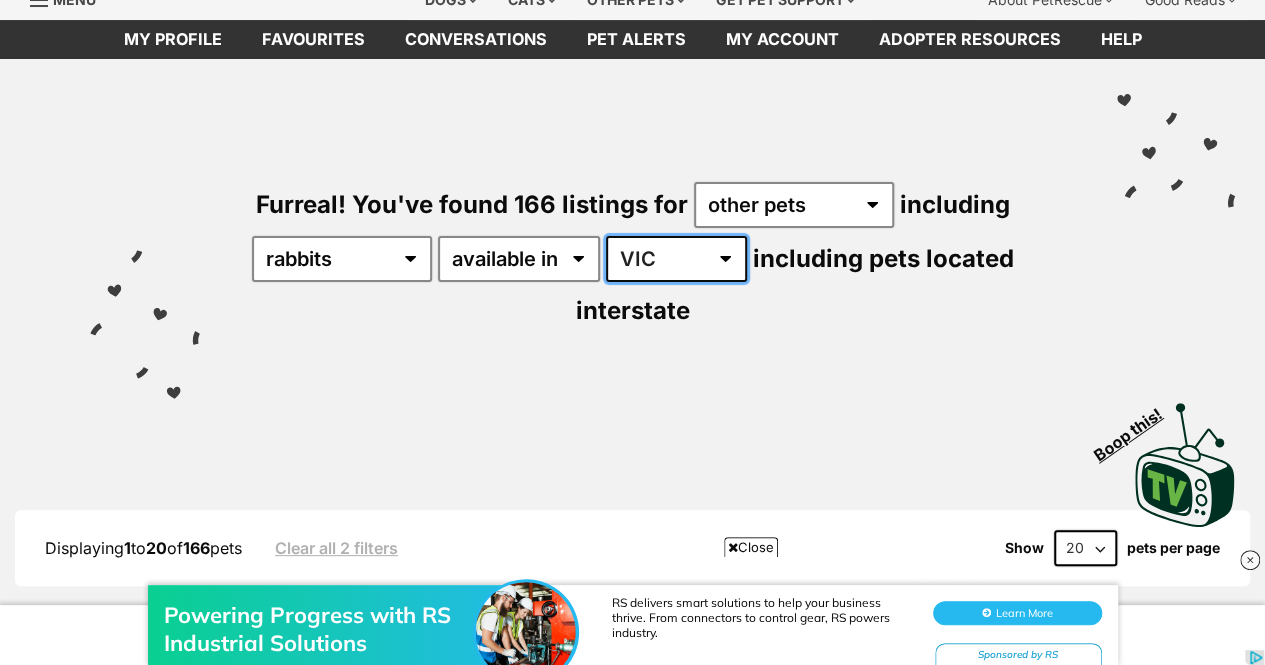 click on "Australia
ACT
NSW
SA
TAS
VIC
WA" at bounding box center [676, 259] 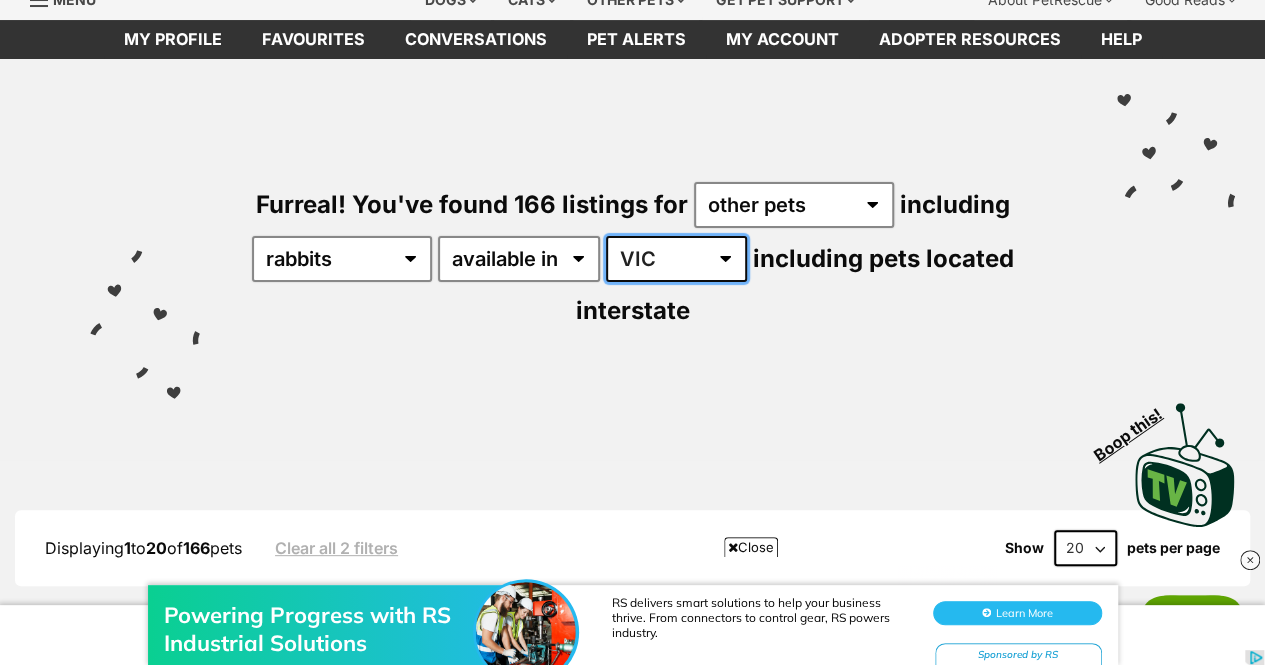 scroll, scrollTop: 0, scrollLeft: 0, axis: both 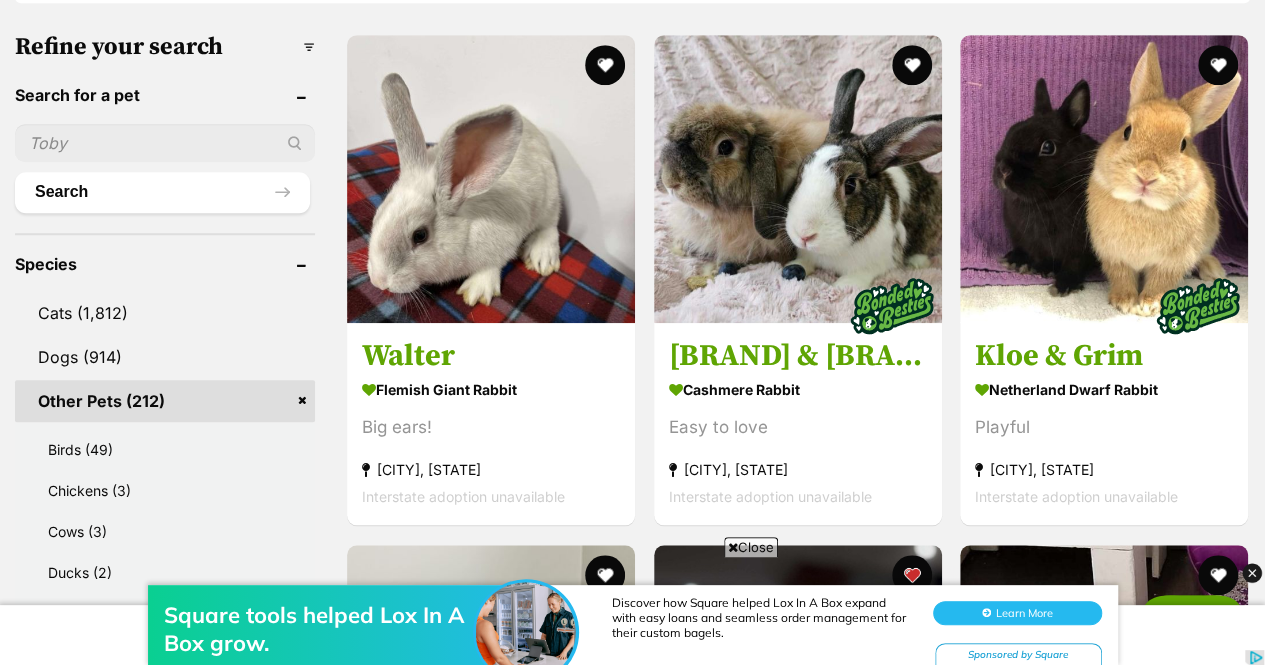 click at bounding box center [798, 179] 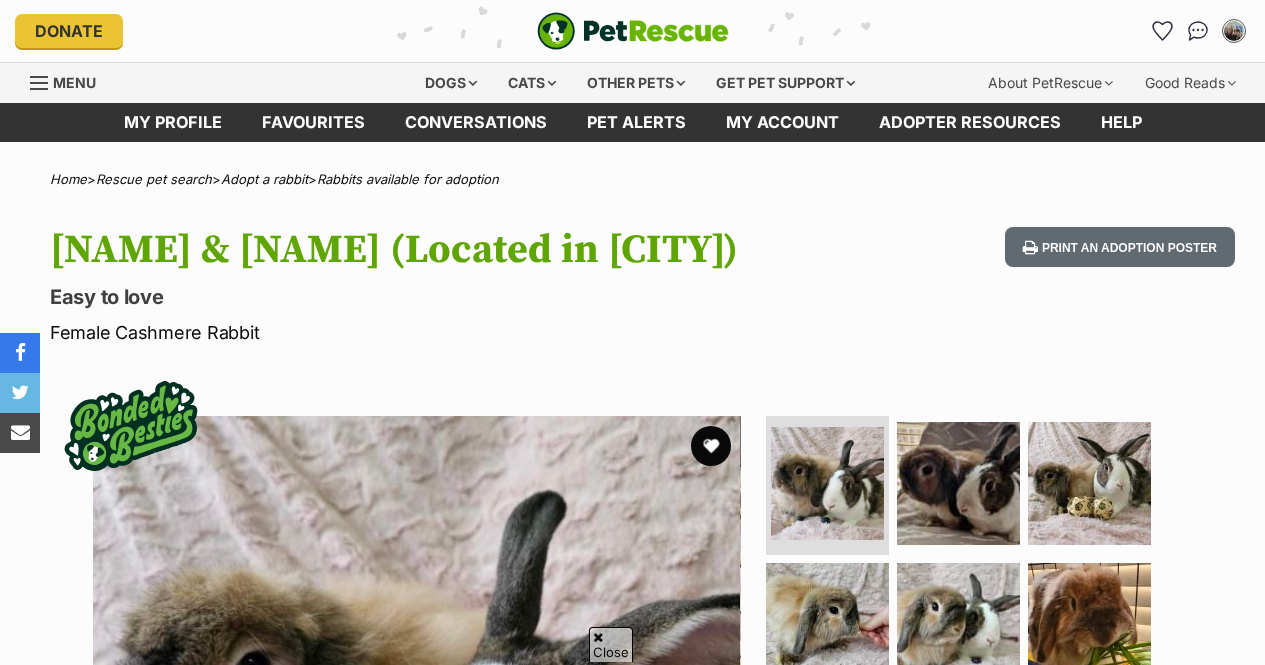scroll, scrollTop: 352, scrollLeft: 0, axis: vertical 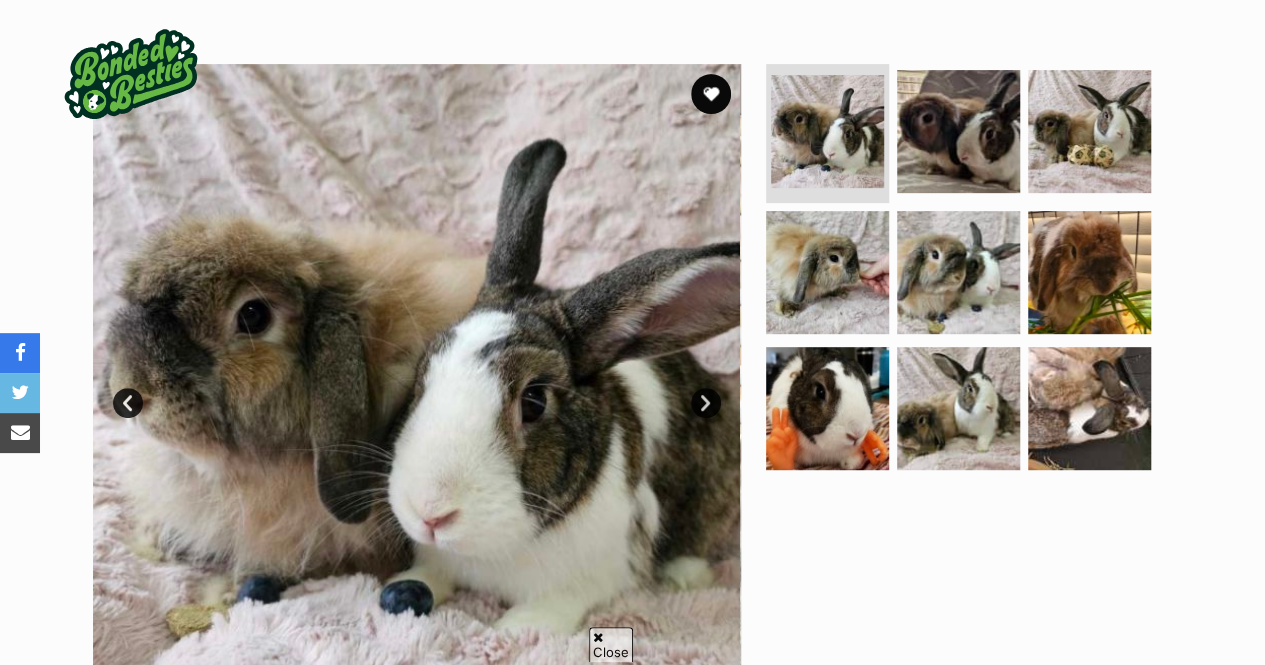 click on "Next" at bounding box center (706, 403) 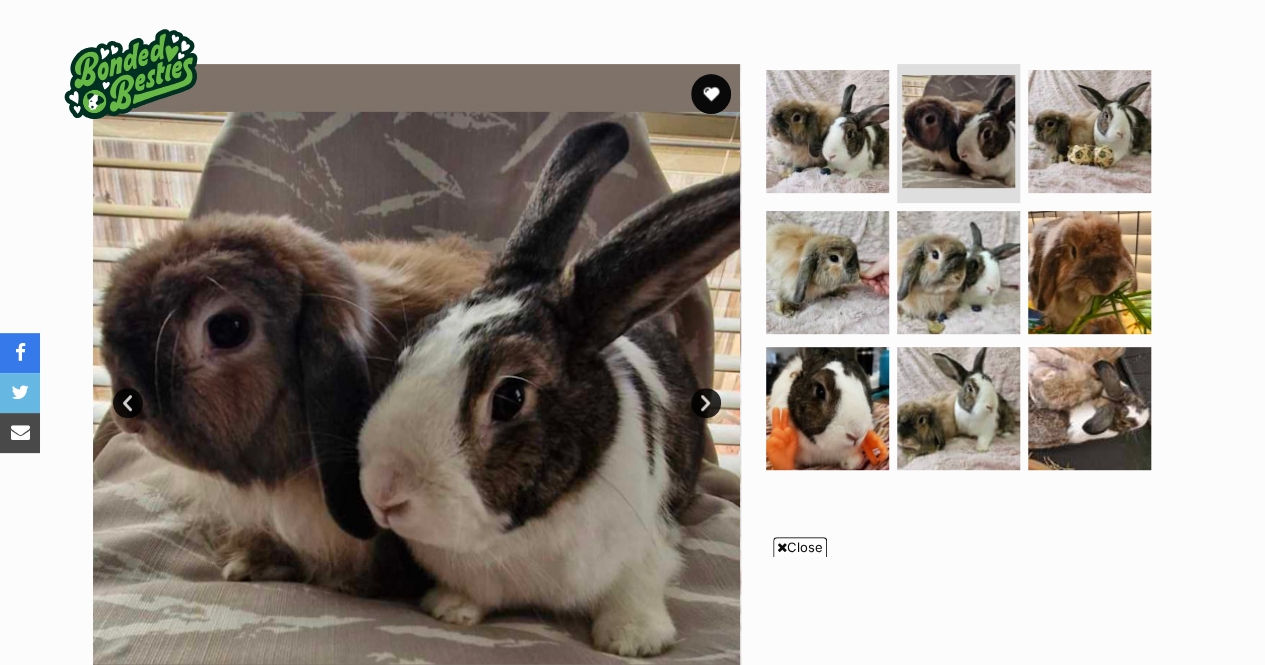 scroll, scrollTop: 0, scrollLeft: 0, axis: both 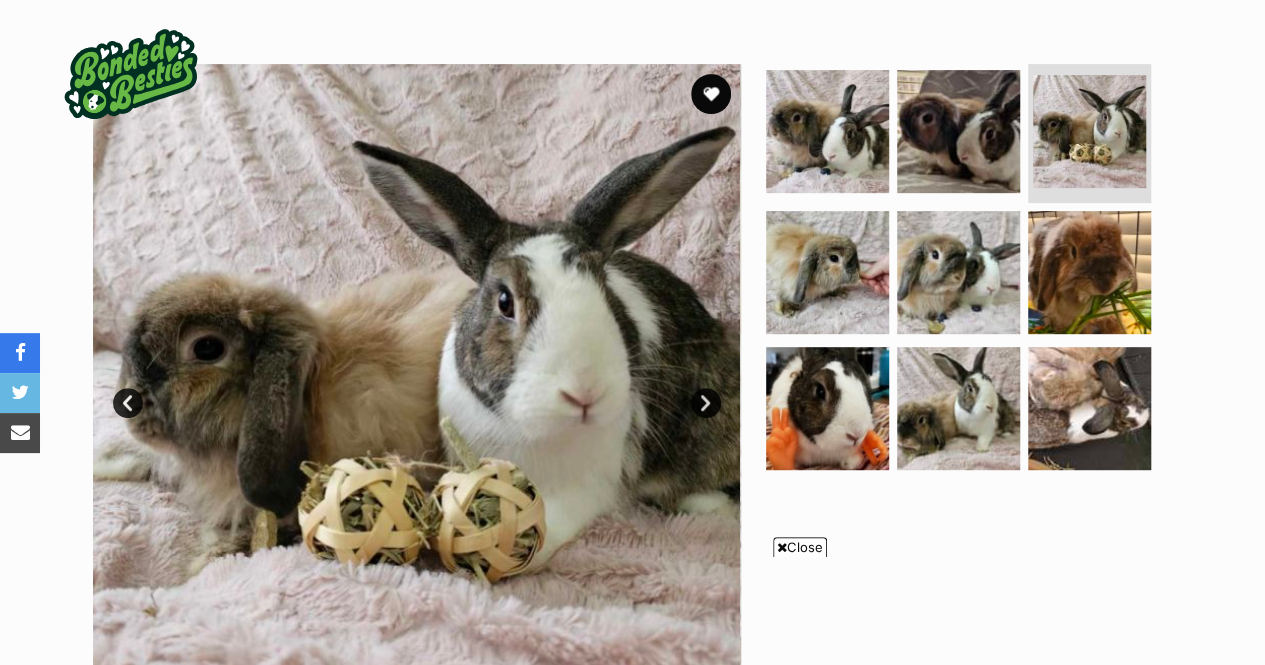 click on "Next" at bounding box center (706, 403) 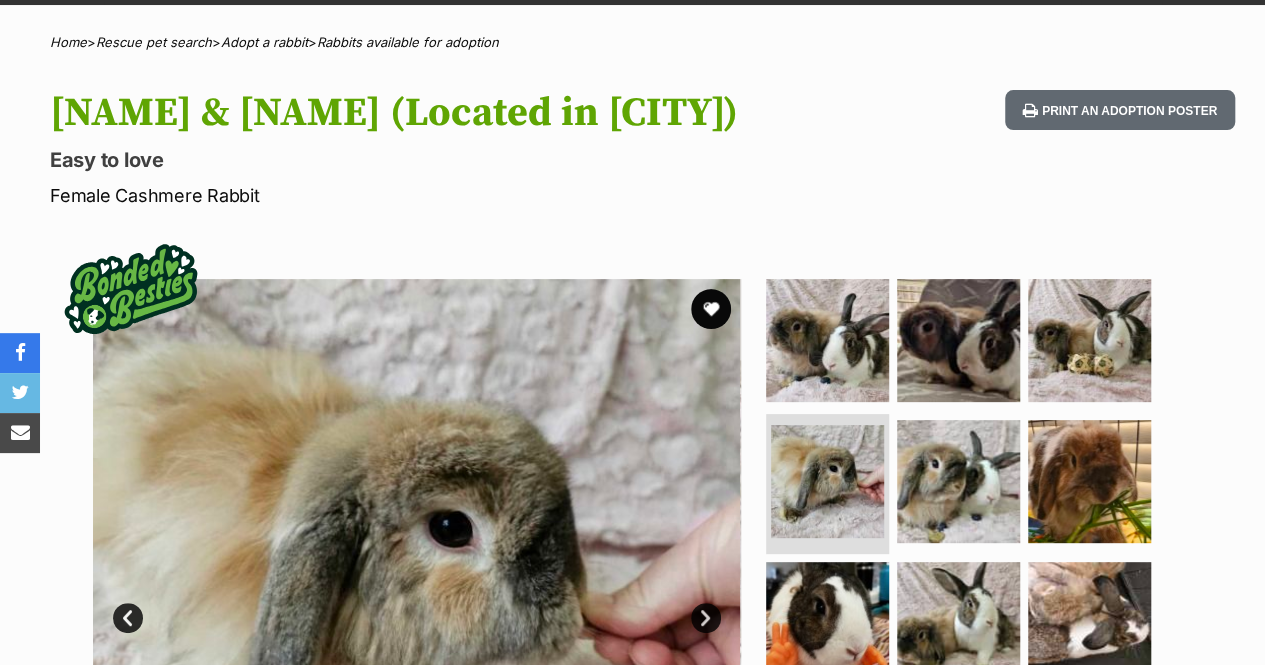 scroll, scrollTop: 24, scrollLeft: 0, axis: vertical 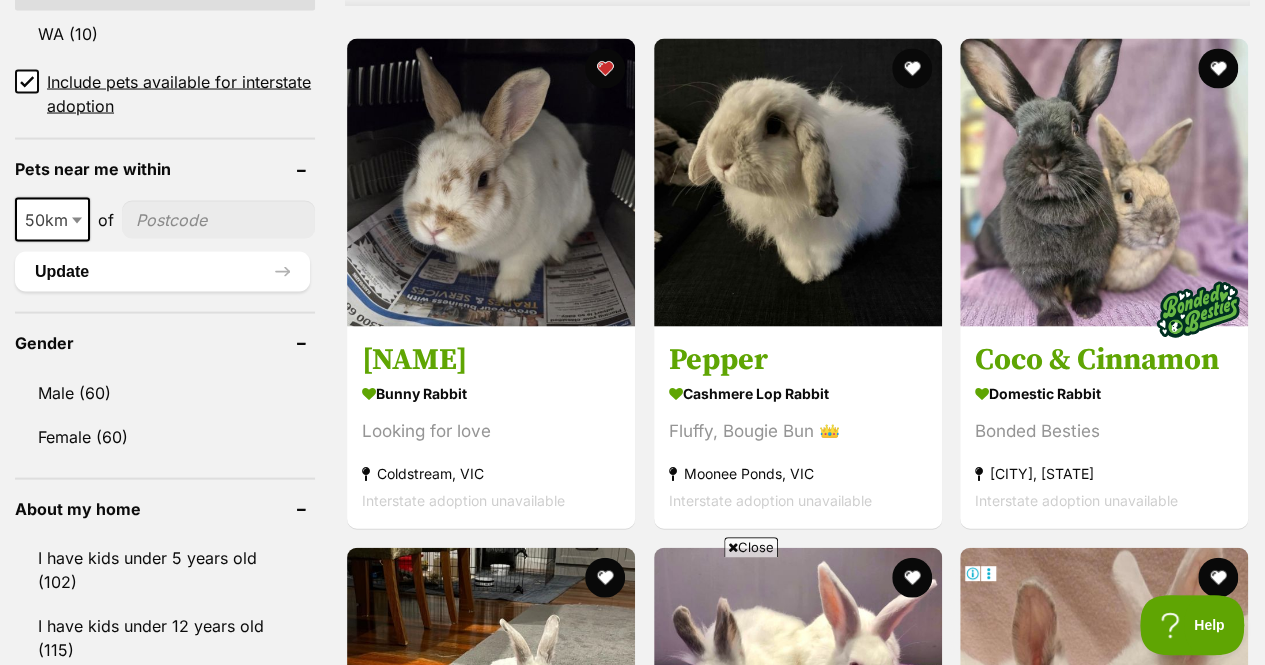 click at bounding box center [798, 182] 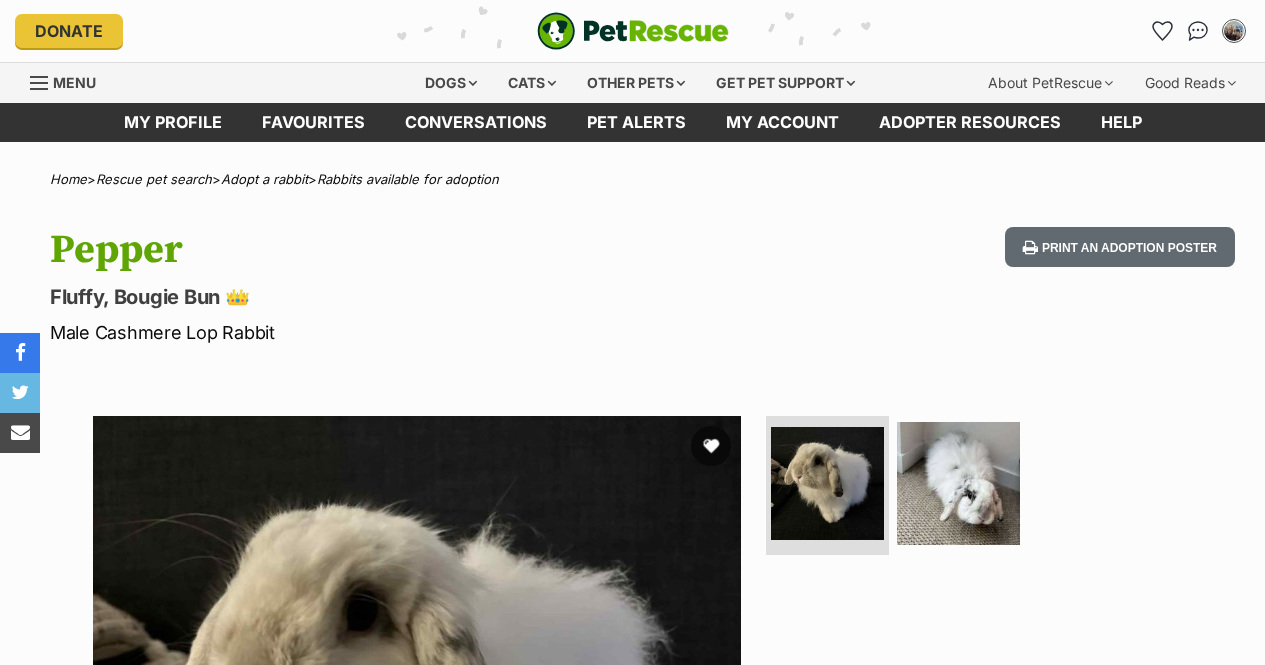 scroll, scrollTop: 0, scrollLeft: 0, axis: both 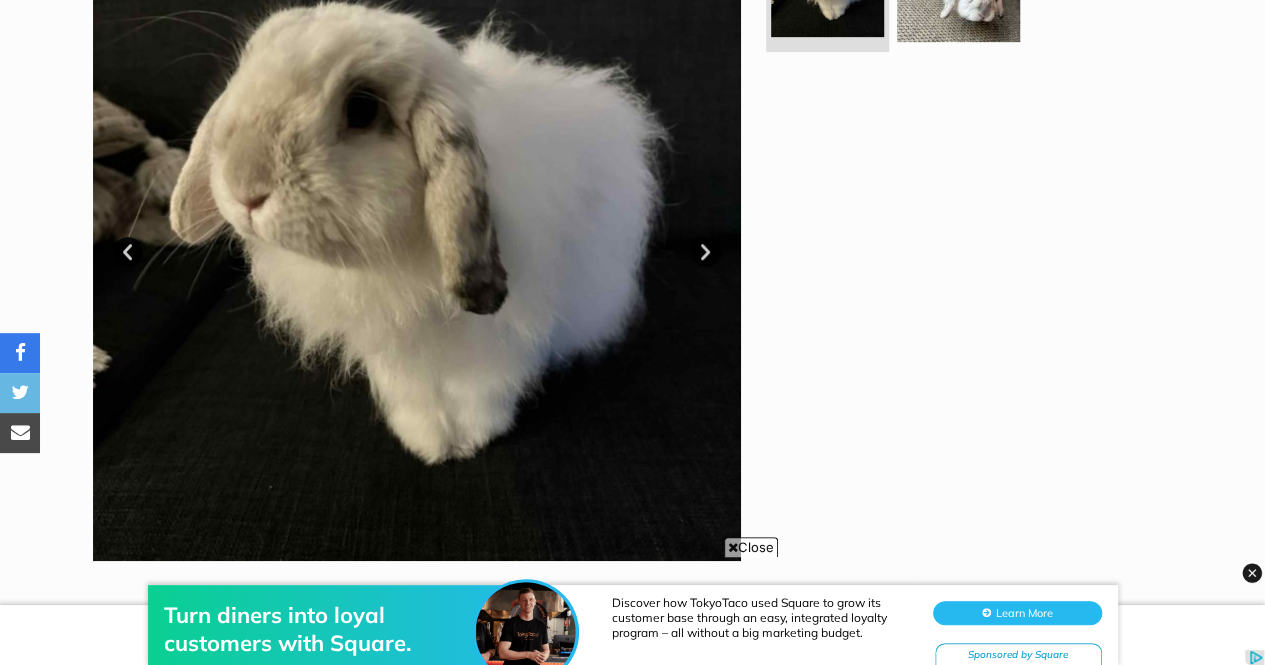 click on "Next" at bounding box center (706, 252) 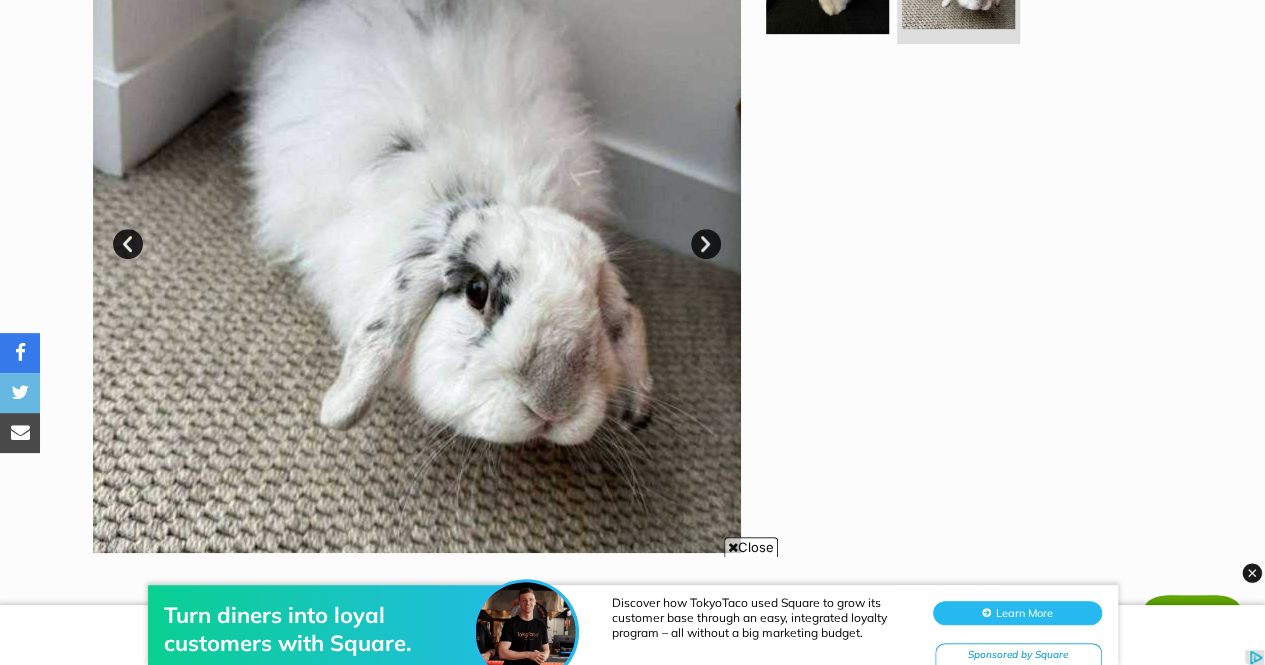 scroll, scrollTop: 467, scrollLeft: 0, axis: vertical 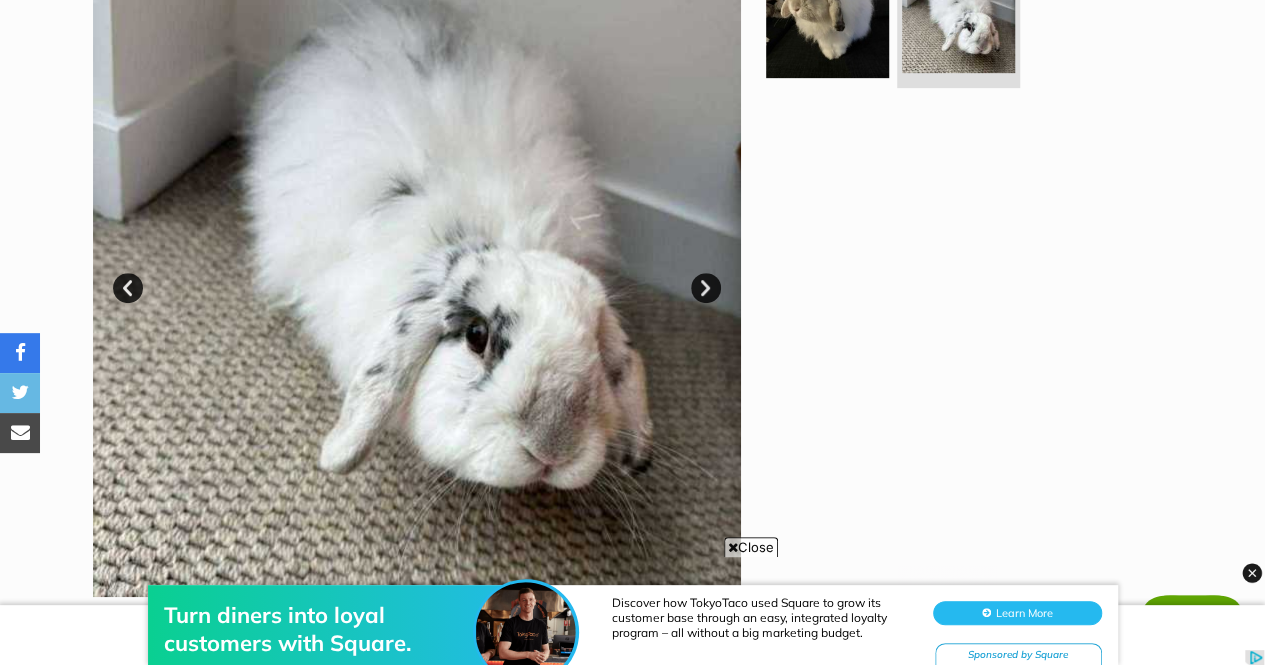 click on "Next" at bounding box center [706, 288] 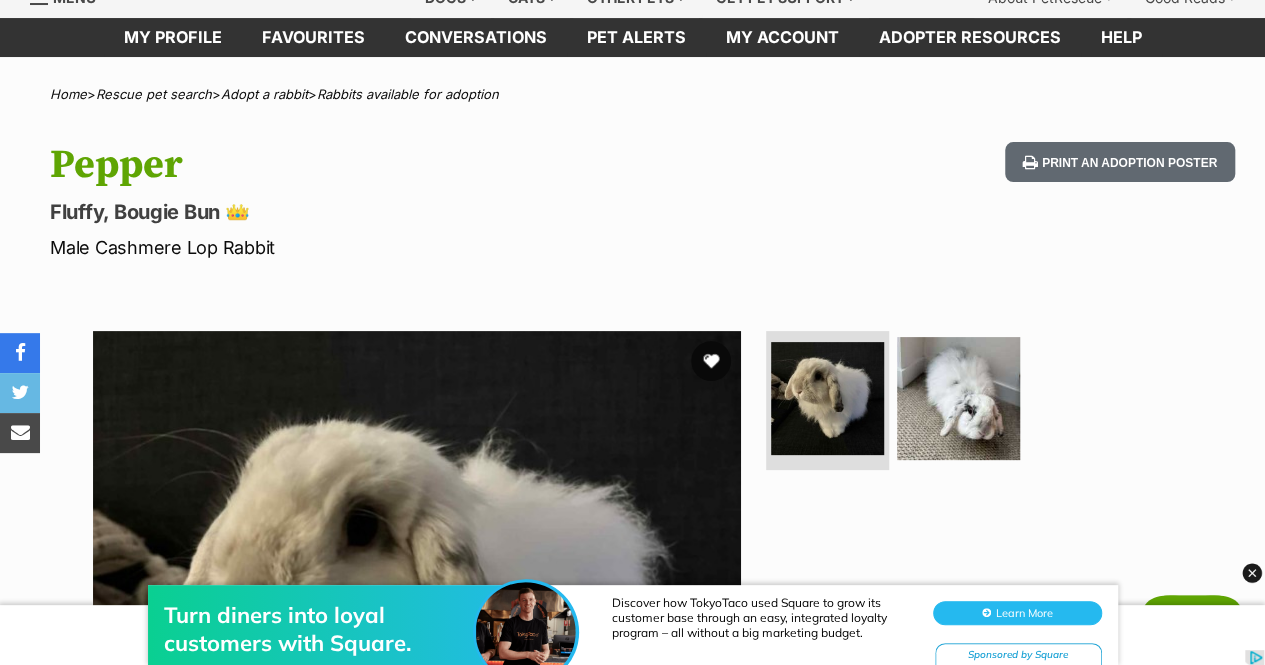 scroll, scrollTop: 0, scrollLeft: 0, axis: both 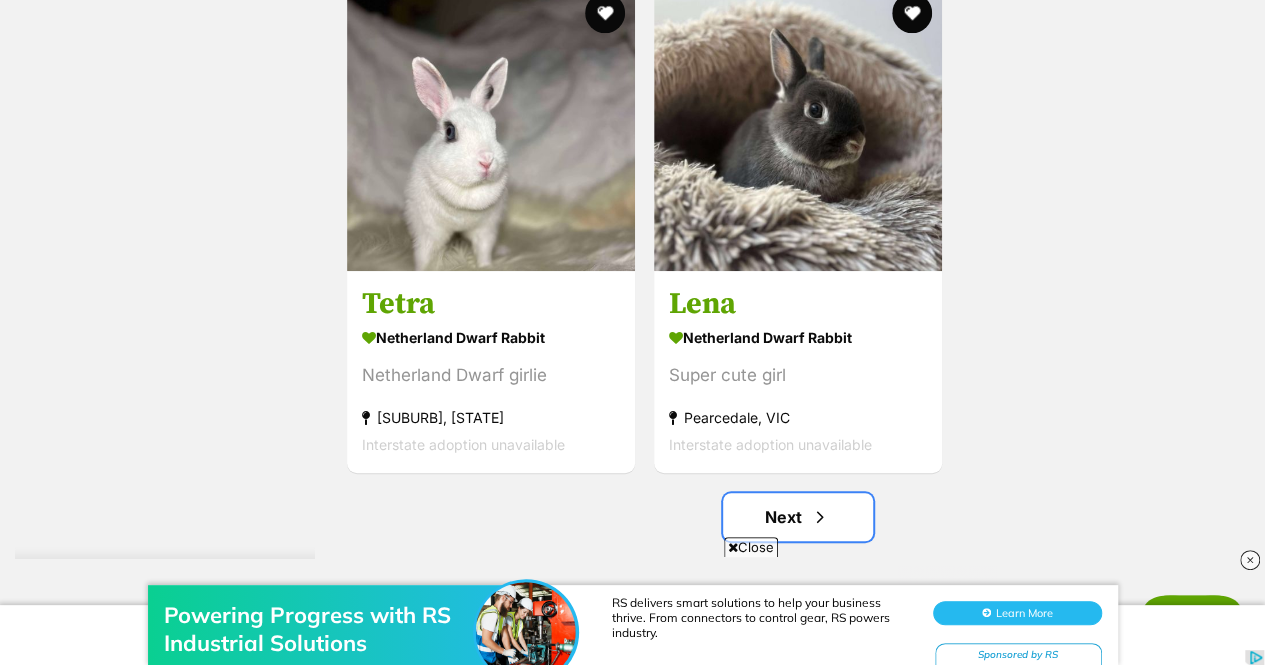 click on "Next" at bounding box center [798, 517] 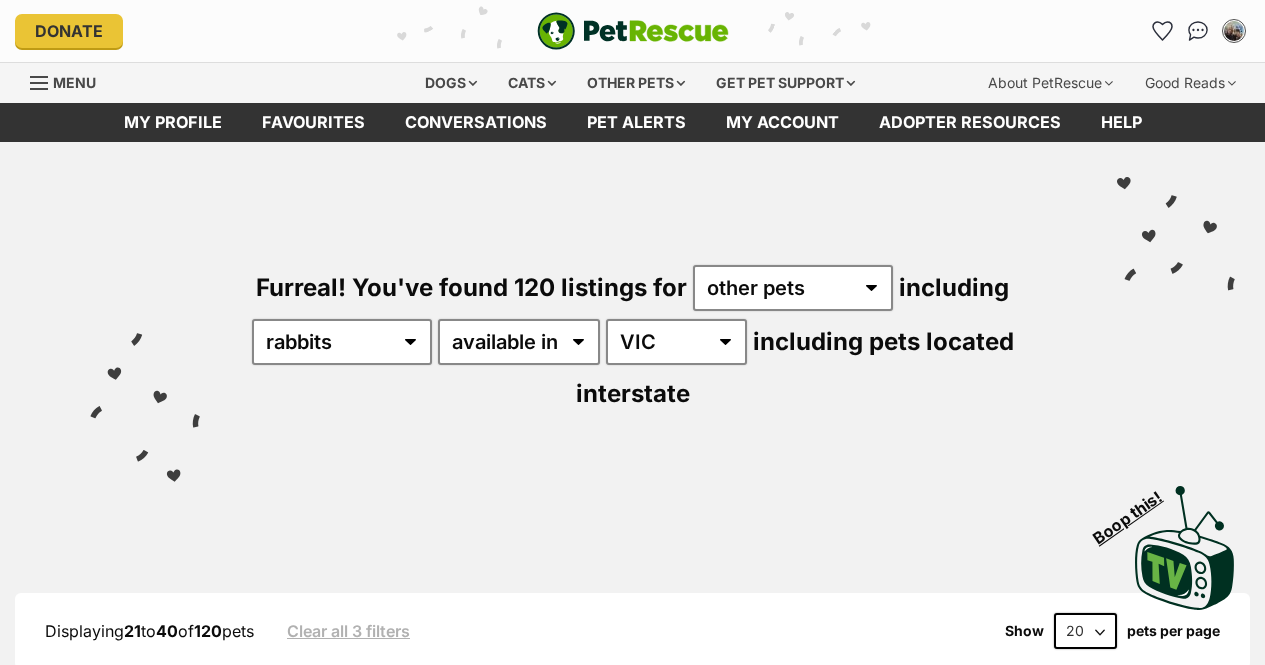 scroll, scrollTop: 502, scrollLeft: 0, axis: vertical 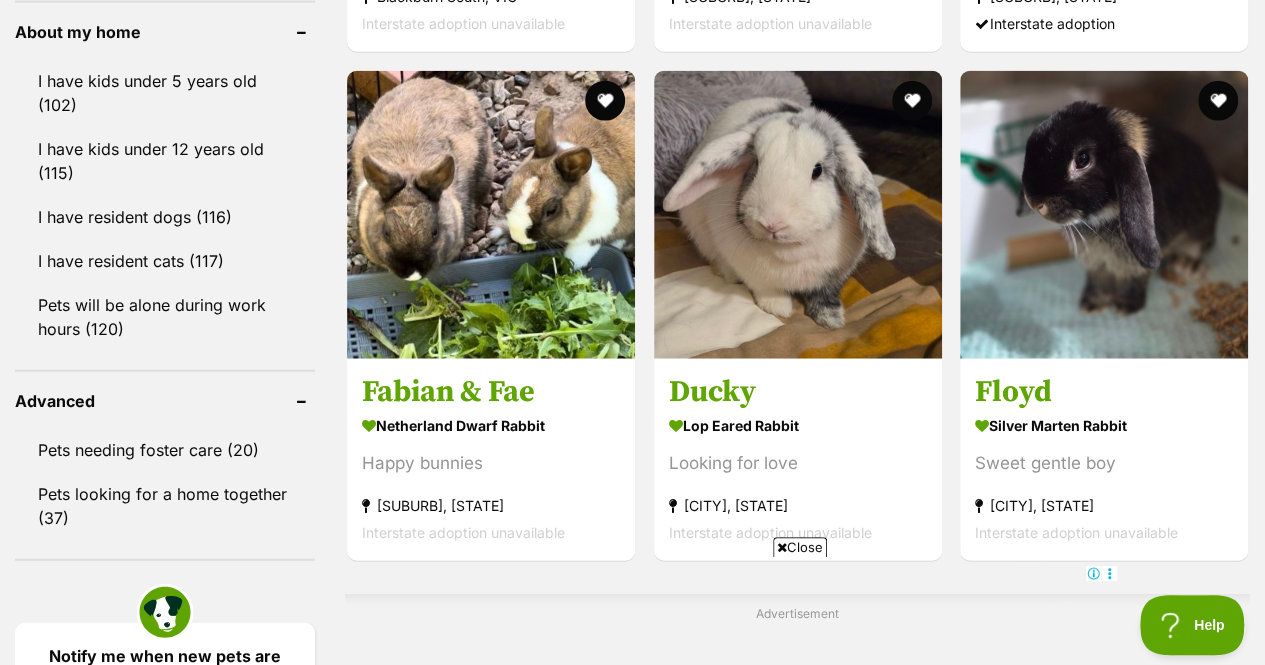 click at bounding box center (798, 215) 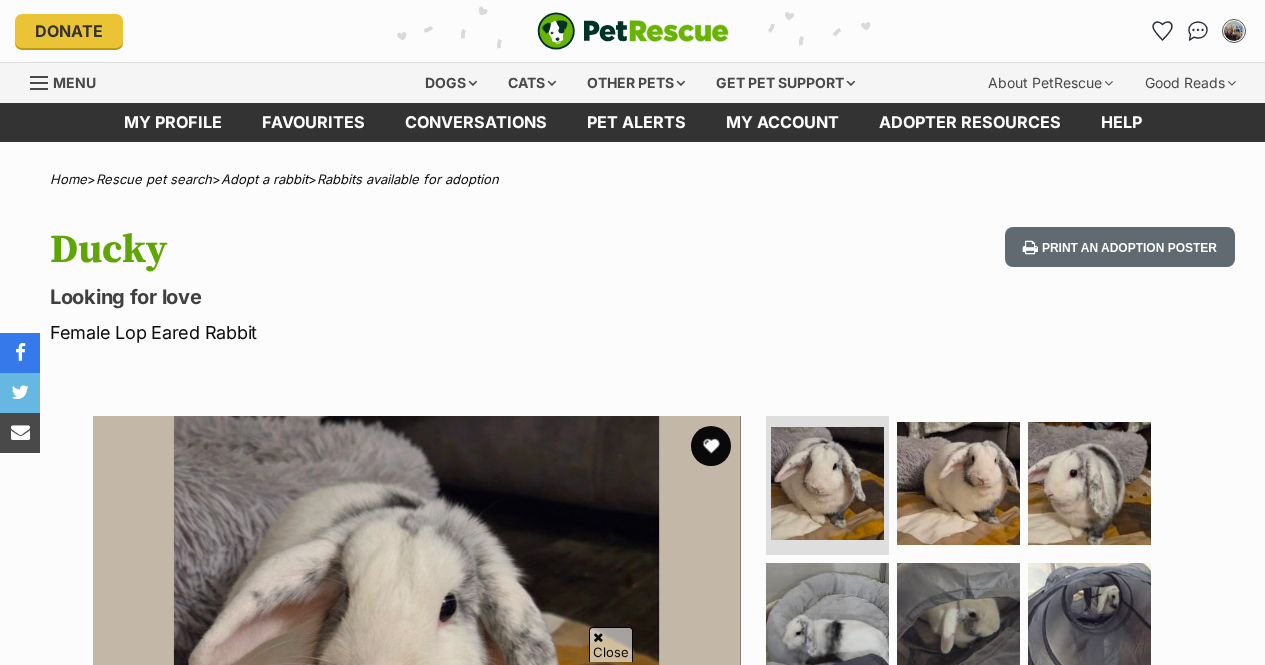 scroll, scrollTop: 454, scrollLeft: 0, axis: vertical 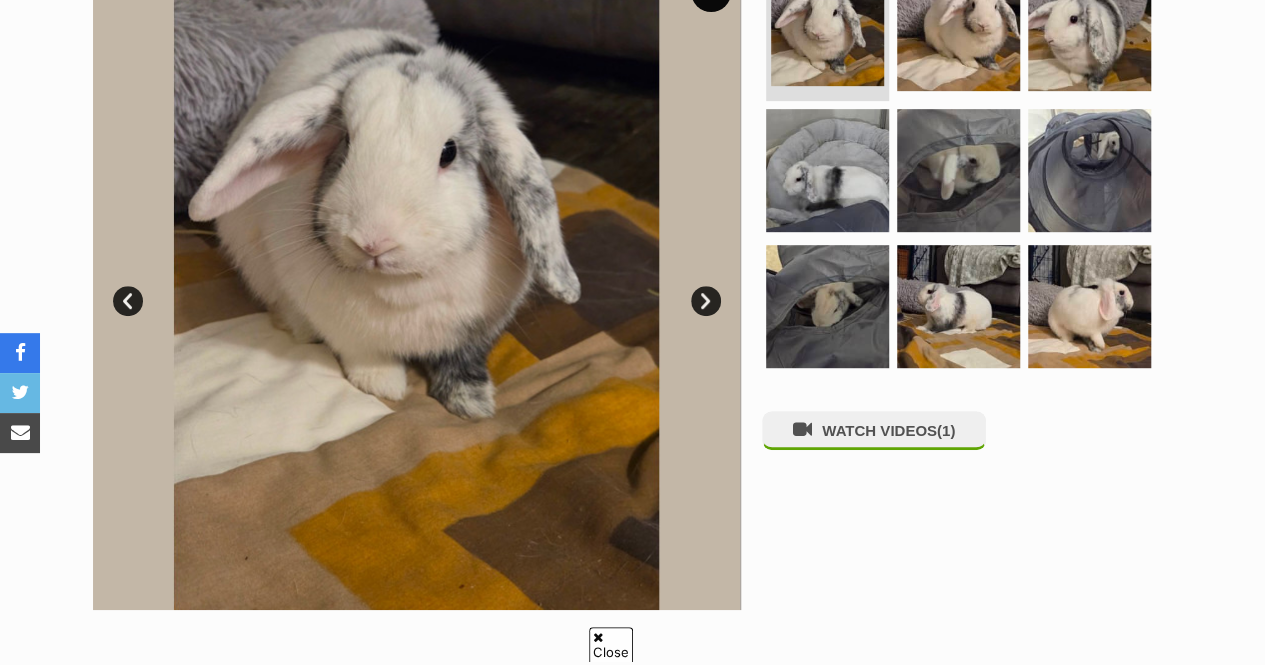 click on "Next" at bounding box center (706, 301) 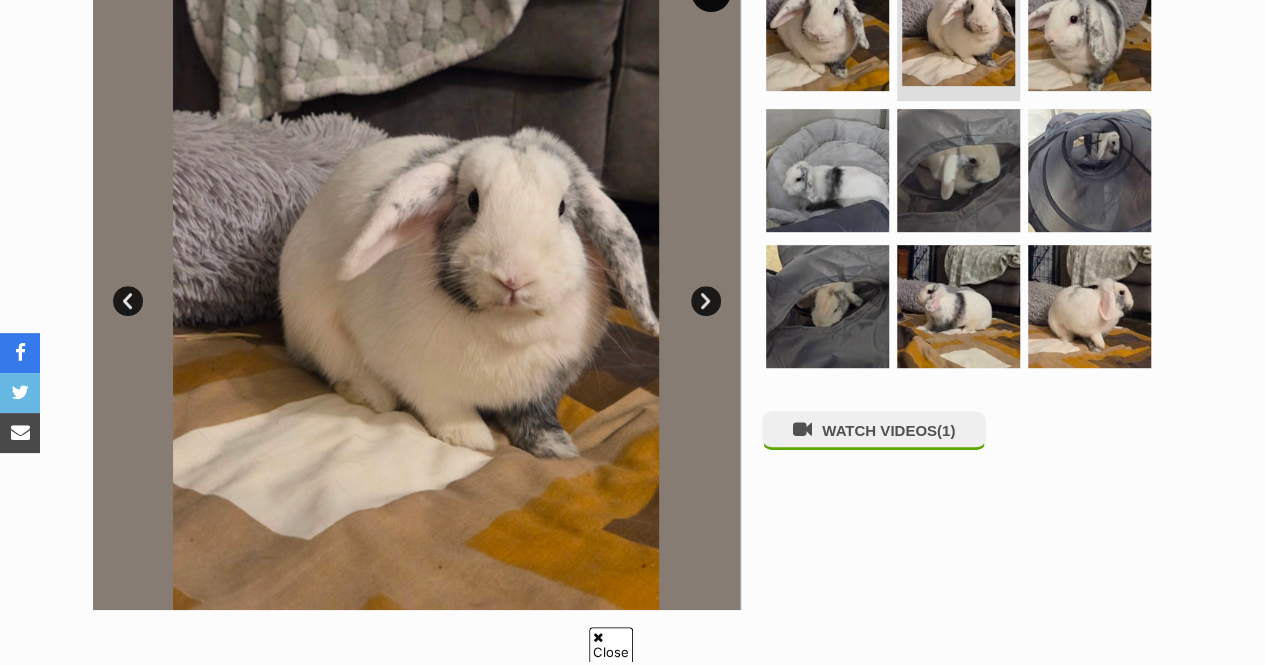 click on "Next" at bounding box center (706, 301) 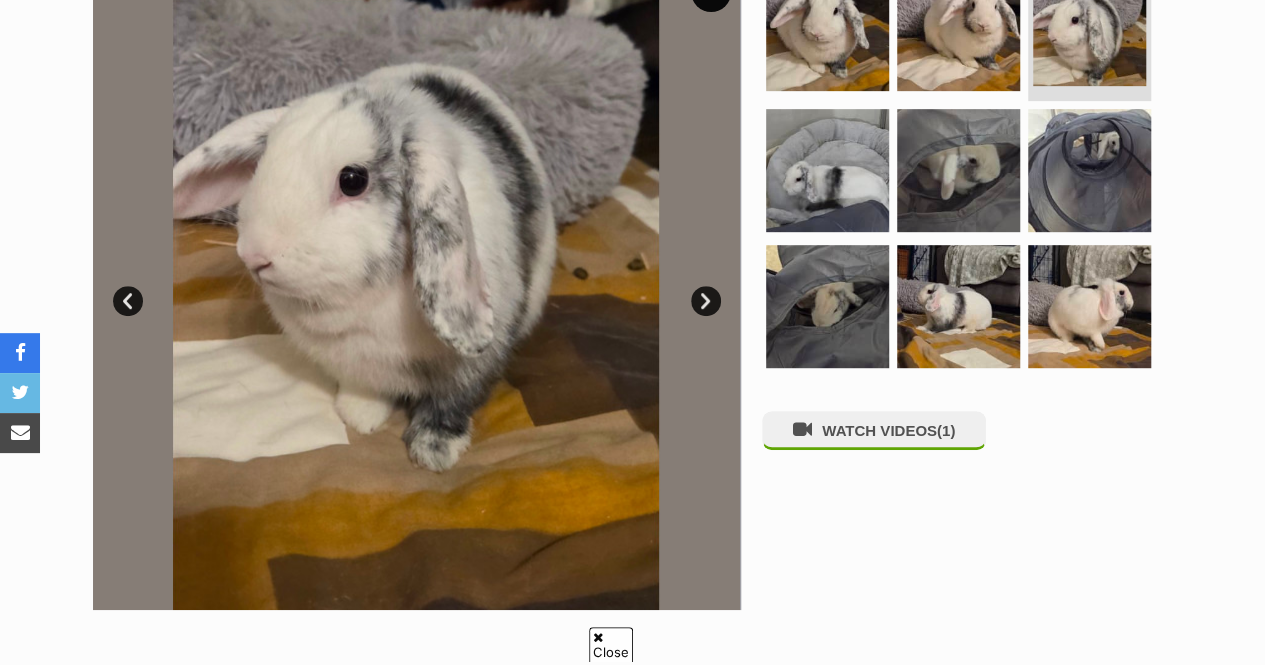 scroll, scrollTop: 0, scrollLeft: 0, axis: both 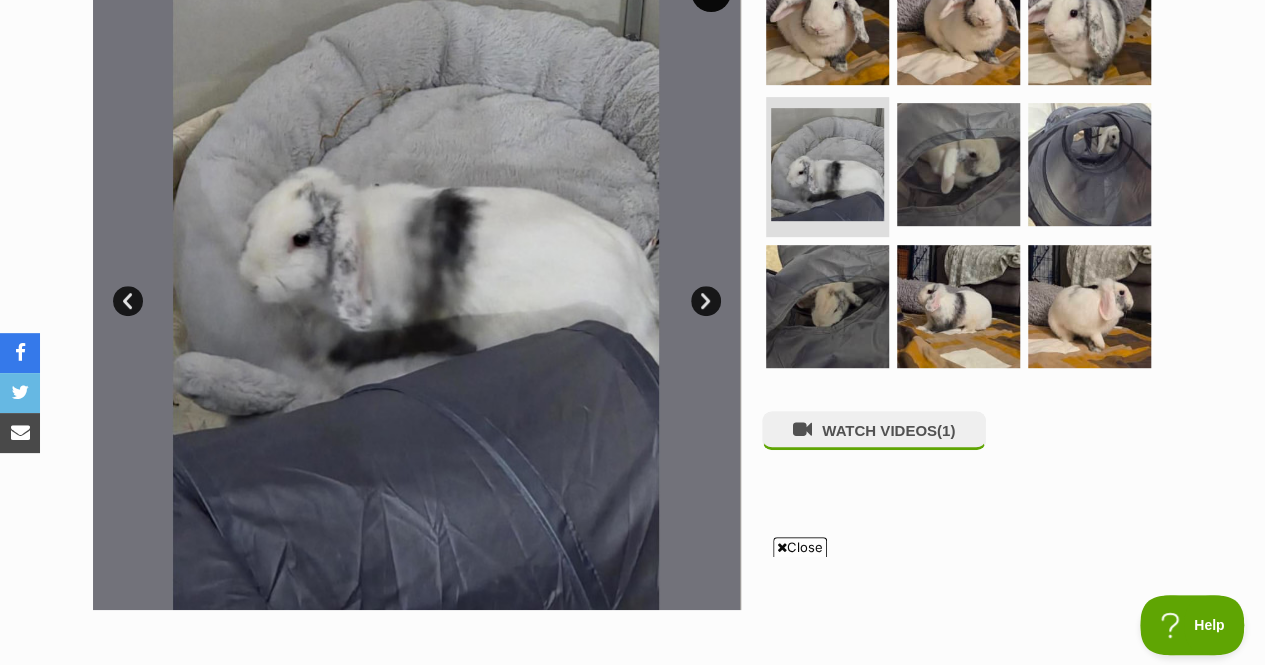 click on "Next" at bounding box center (706, 301) 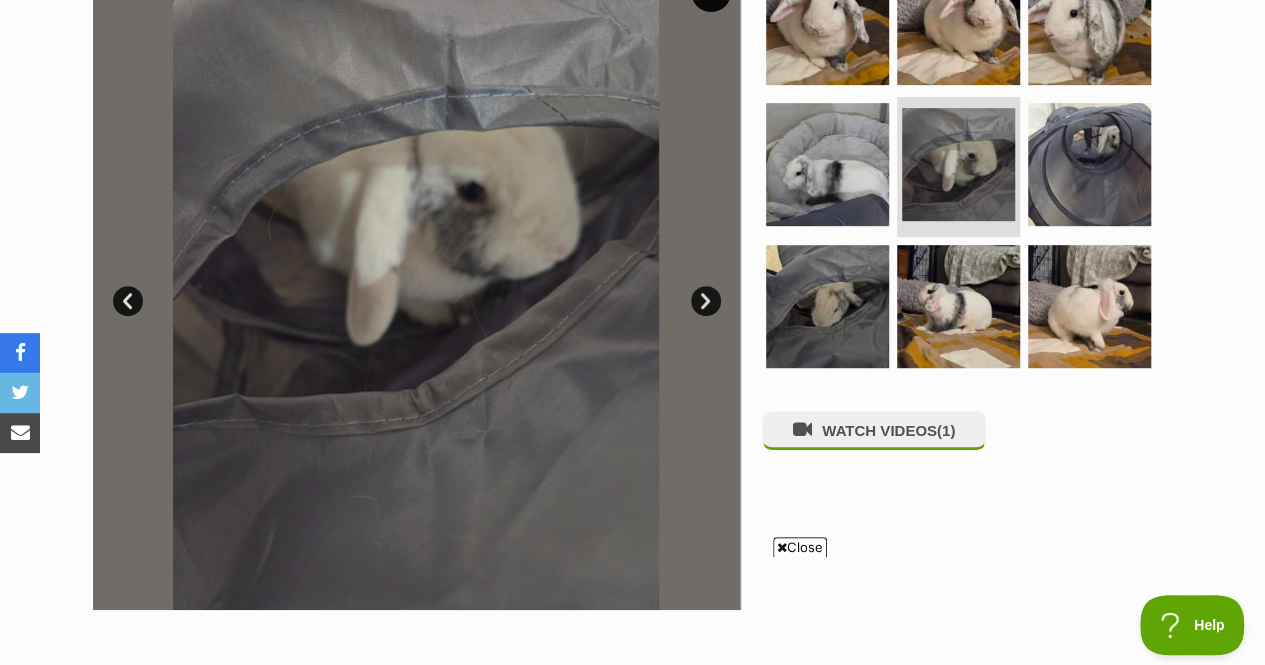 click on "Next" at bounding box center (706, 301) 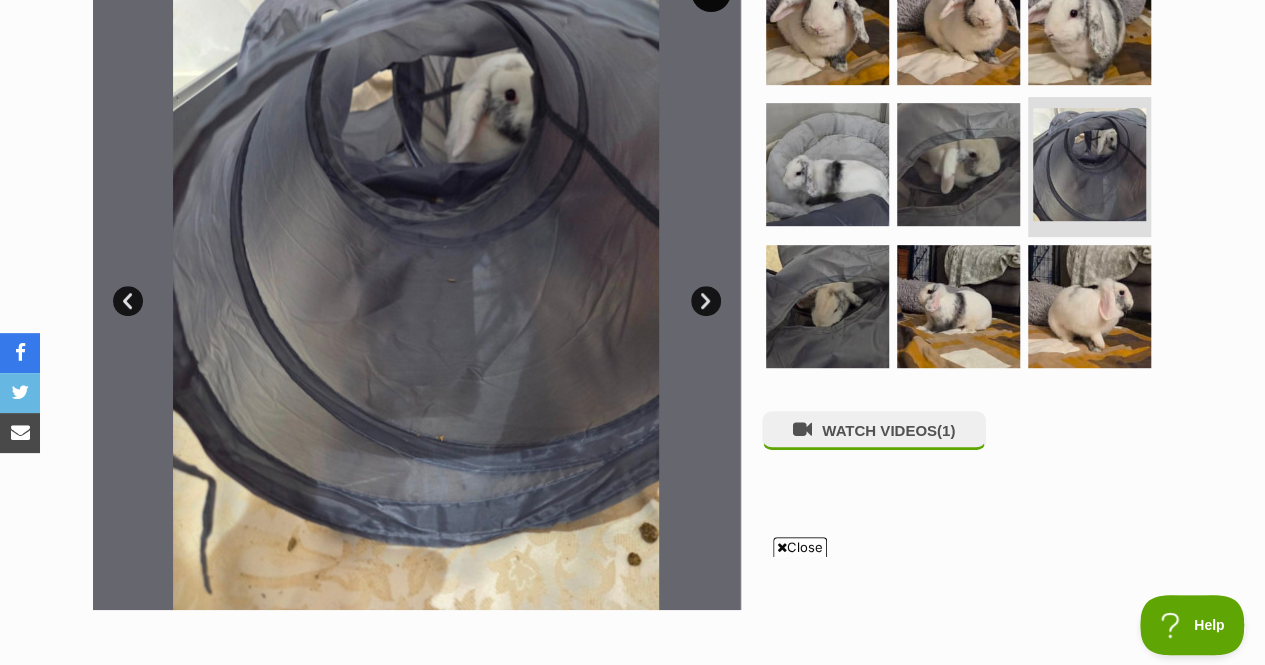 click on "Next" at bounding box center [706, 301] 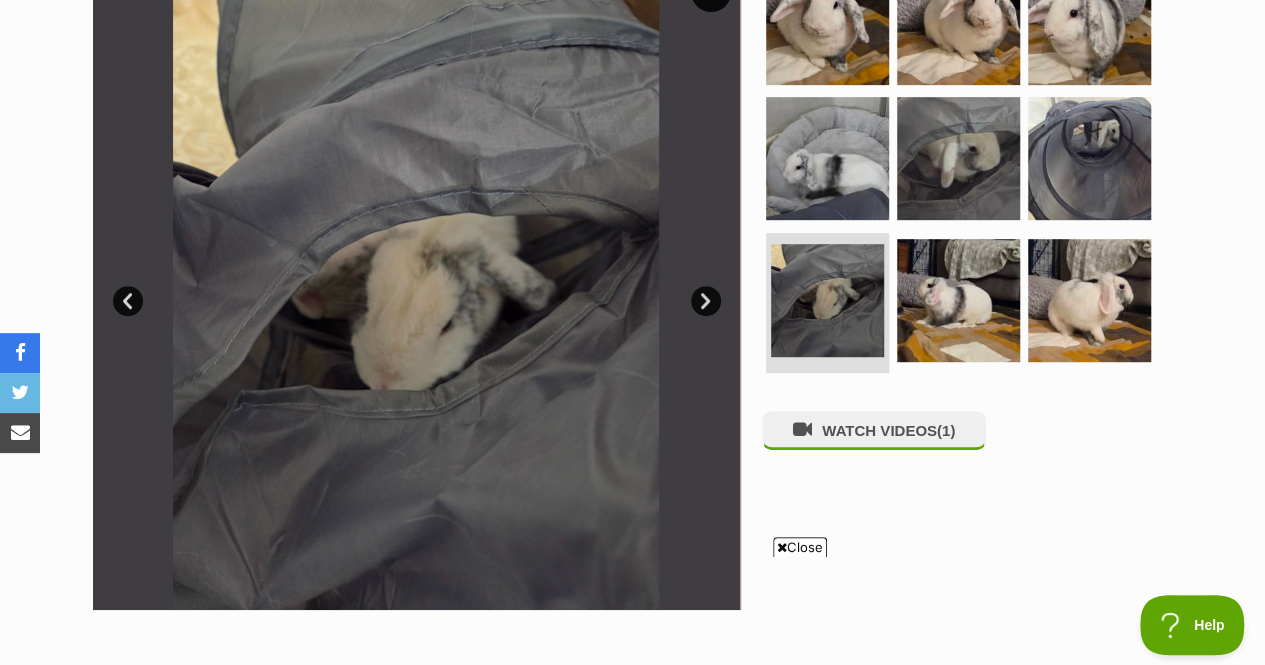 click on "Next" at bounding box center (706, 301) 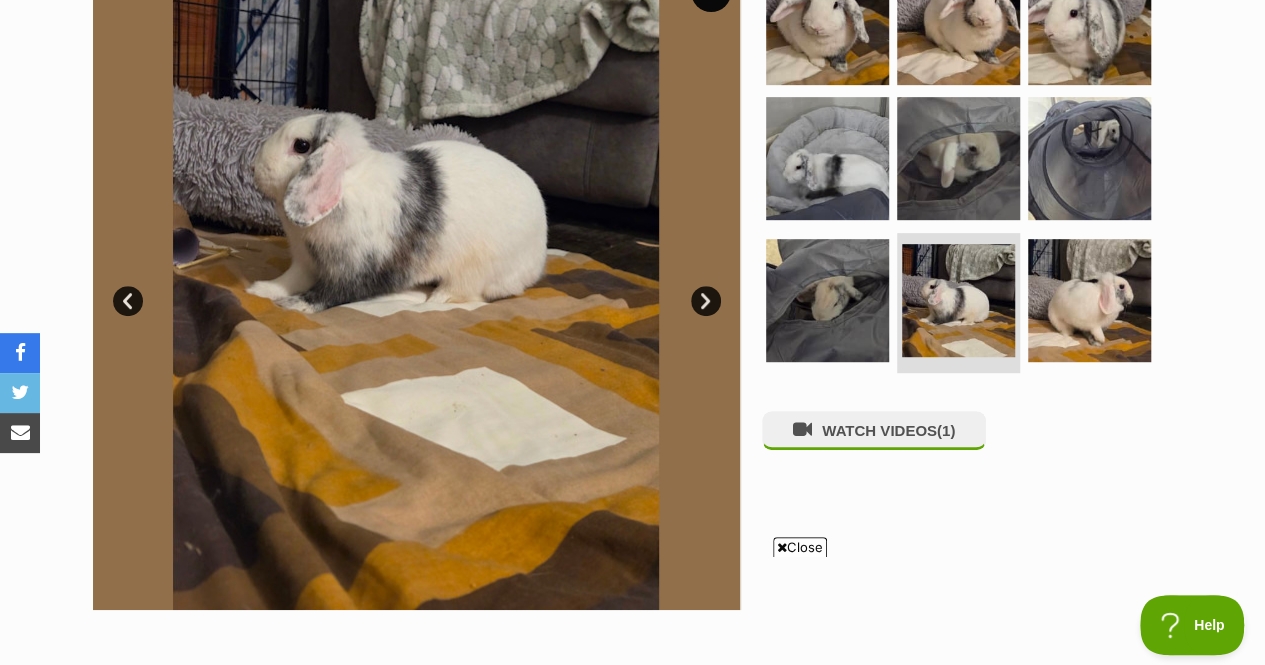 click on "Next" at bounding box center [706, 301] 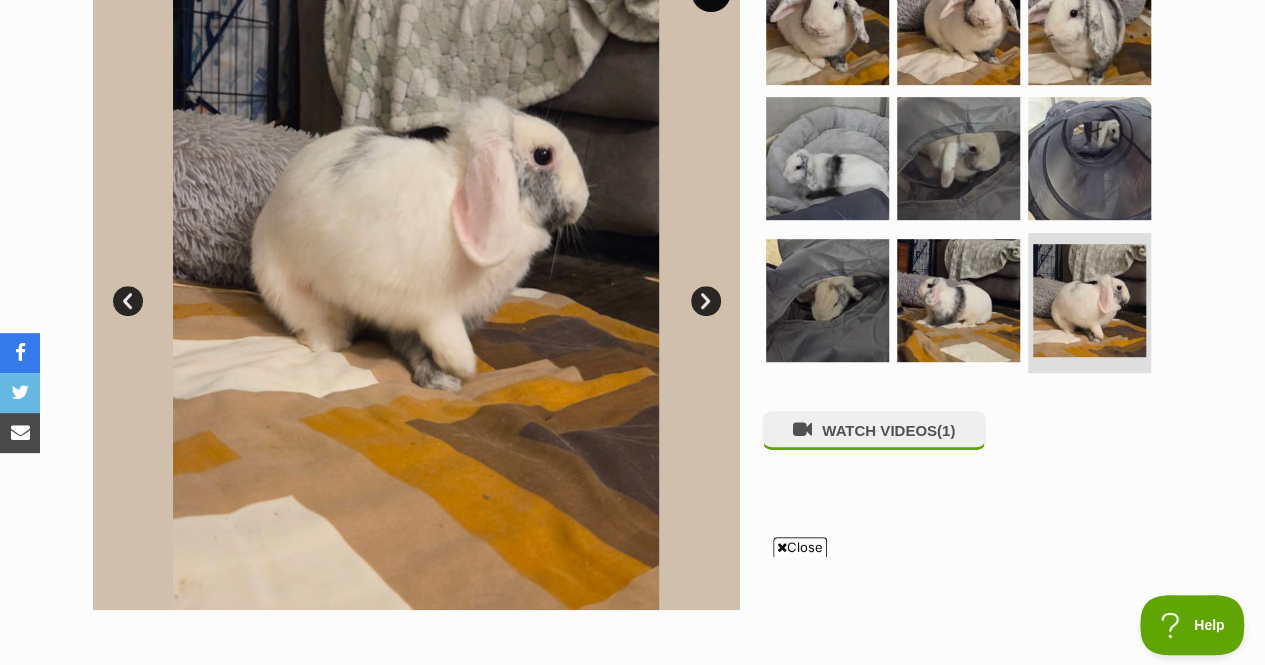 click on "Next" at bounding box center [706, 301] 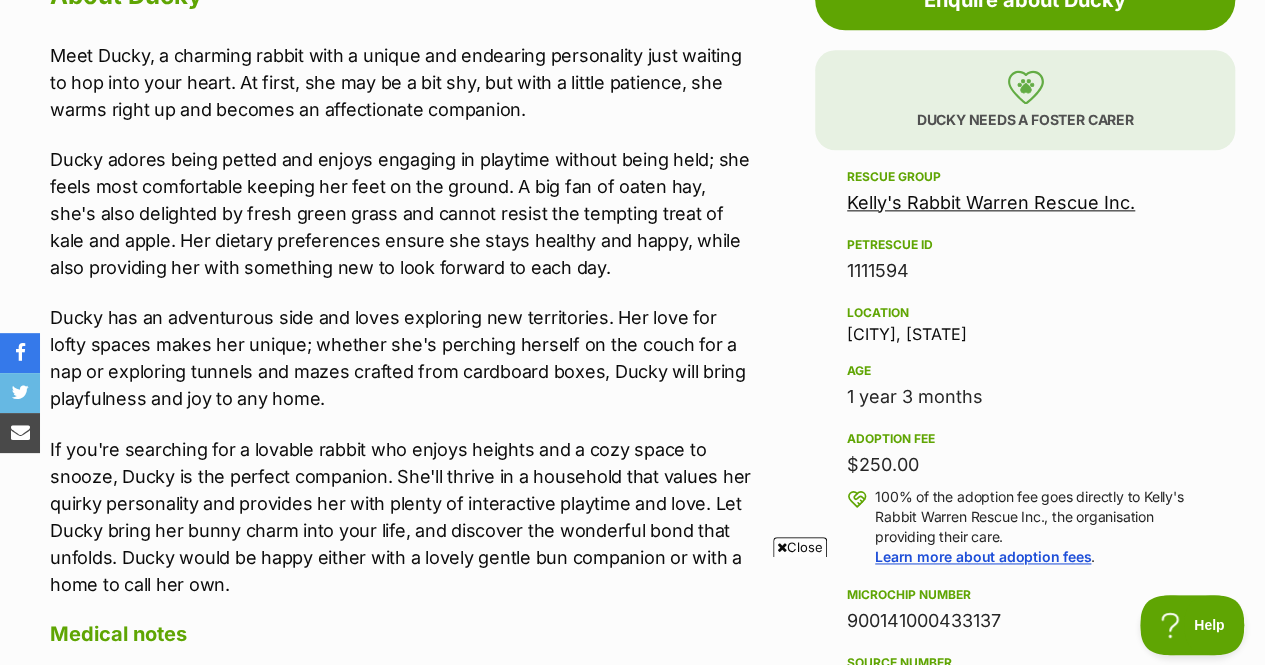 scroll, scrollTop: 1113, scrollLeft: 0, axis: vertical 